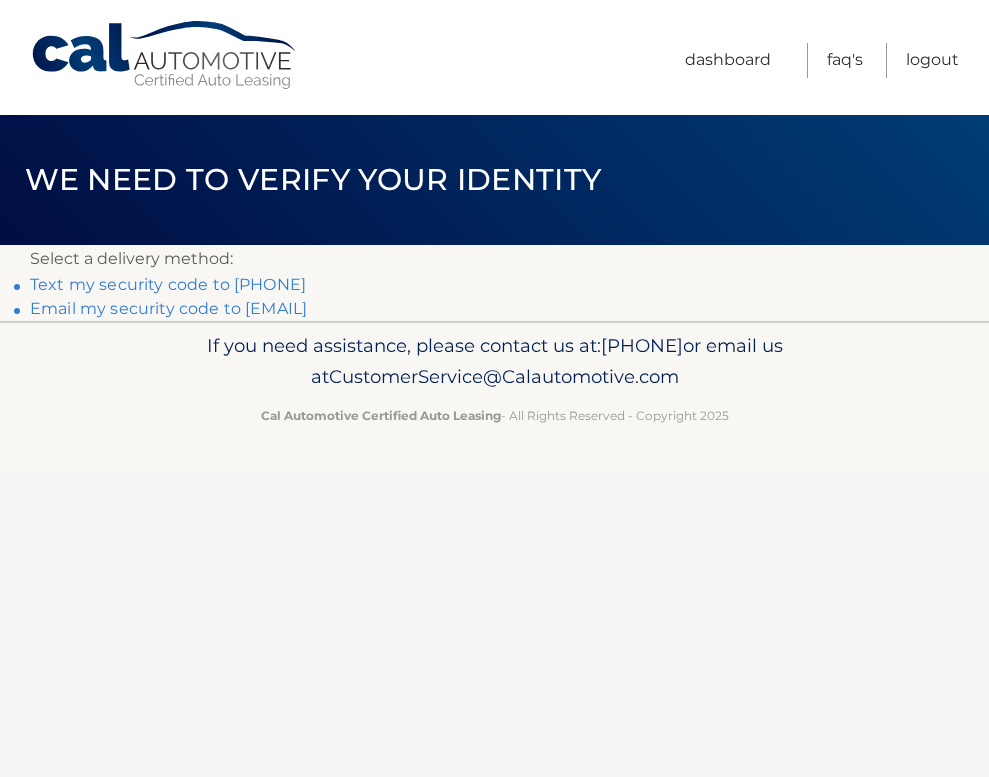 scroll, scrollTop: 0, scrollLeft: 0, axis: both 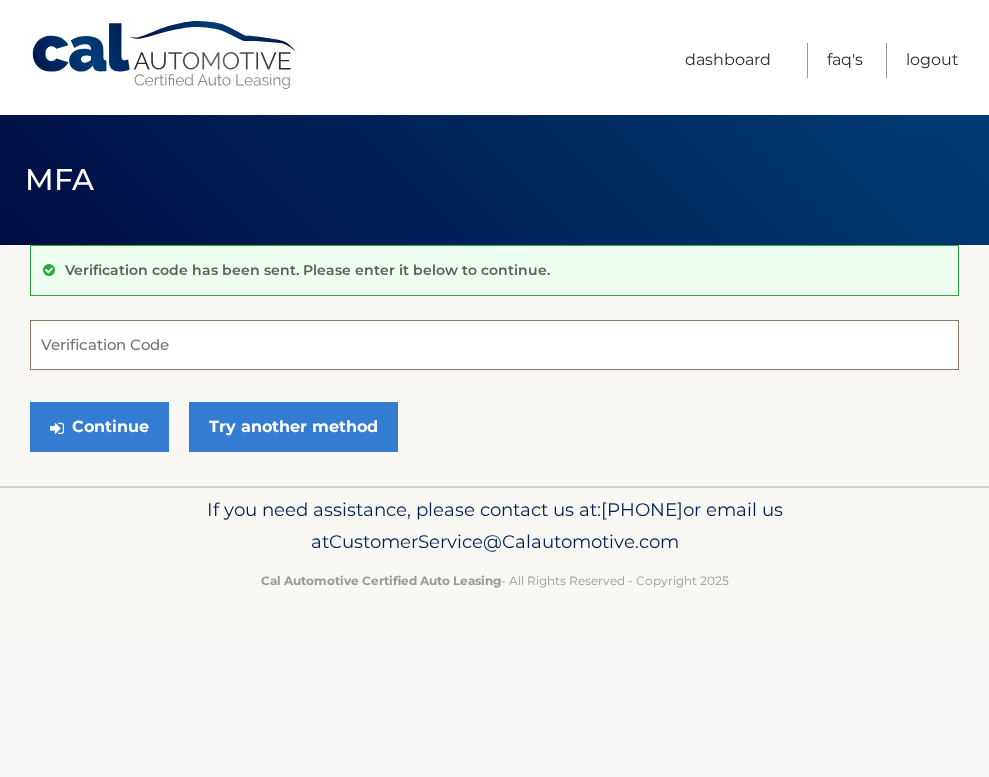 click on "Verification Code" at bounding box center (494, 345) 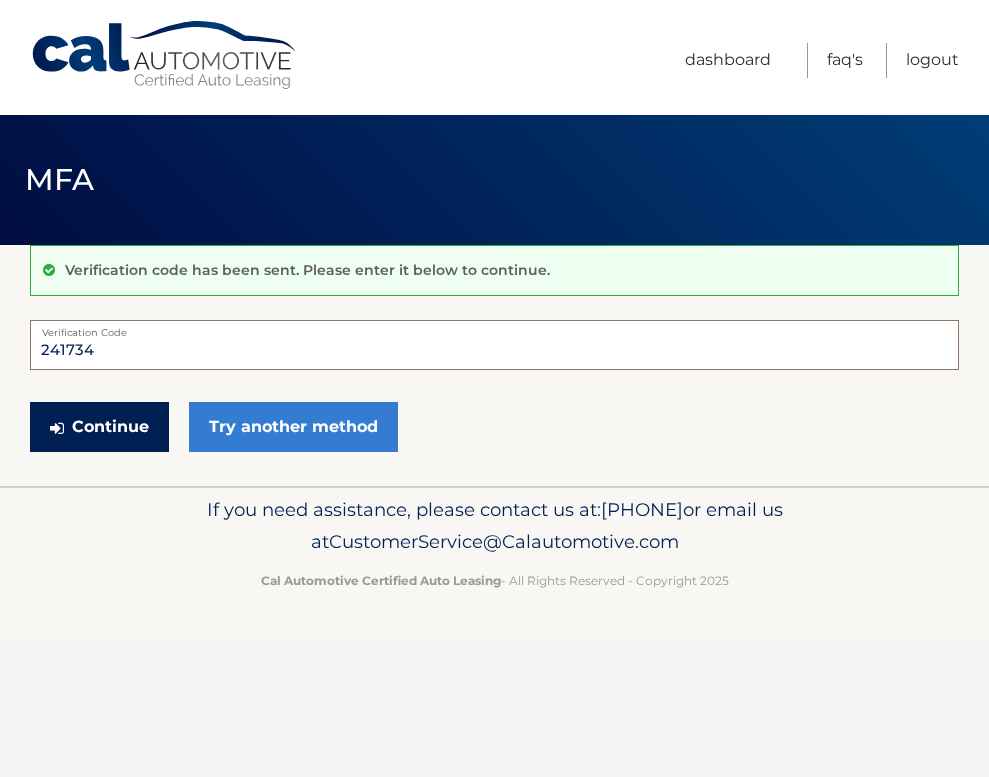type on "241734" 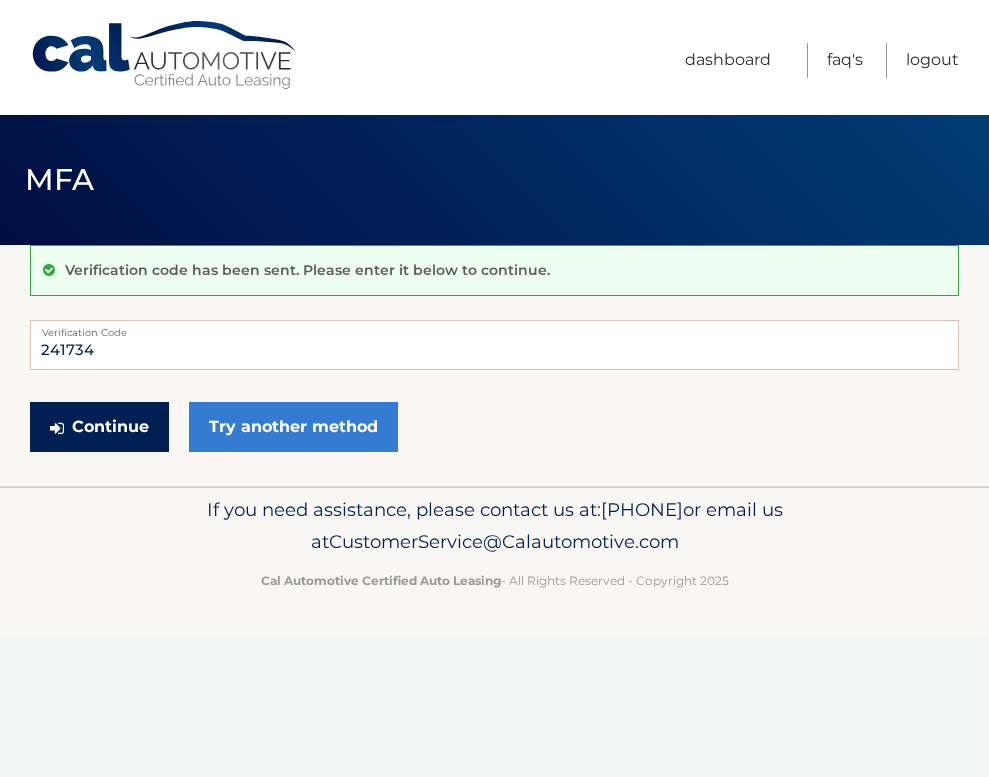 click on "Continue" at bounding box center (99, 427) 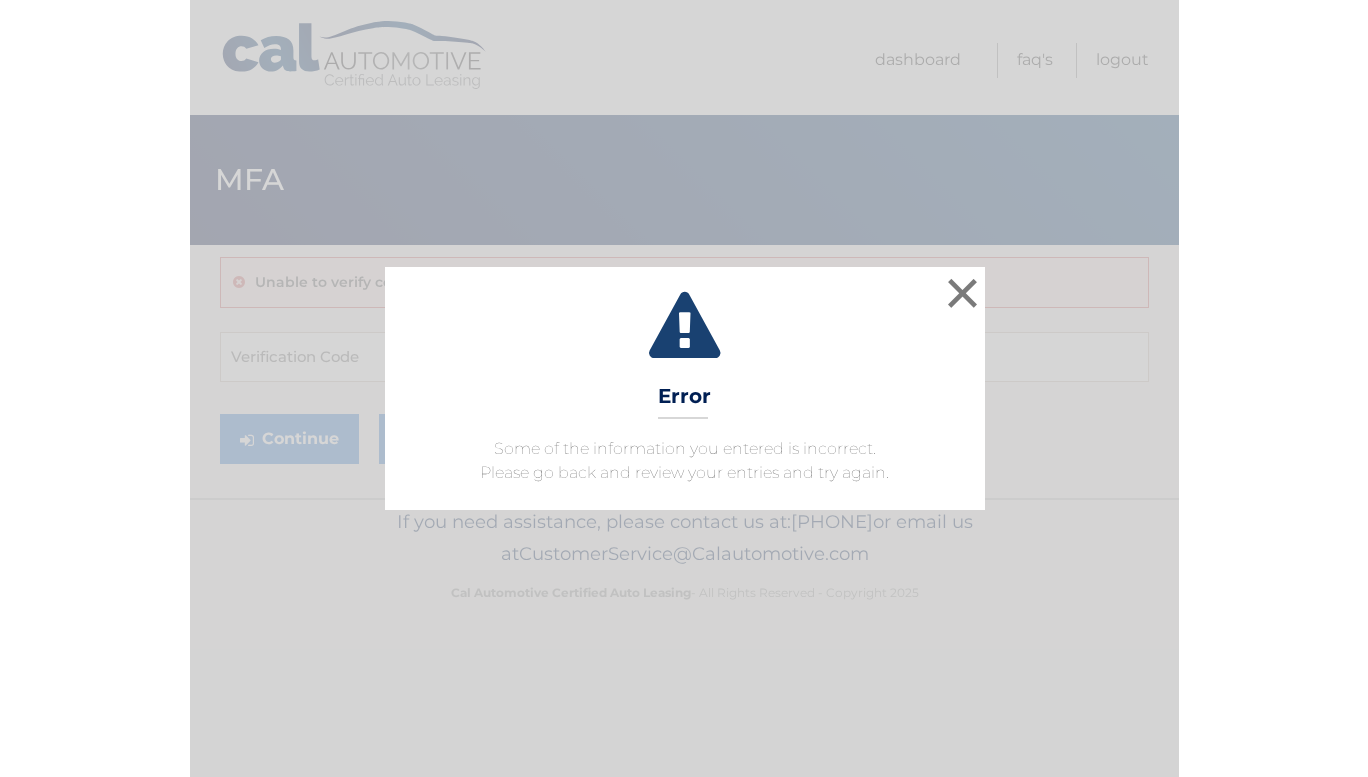 scroll, scrollTop: 0, scrollLeft: 0, axis: both 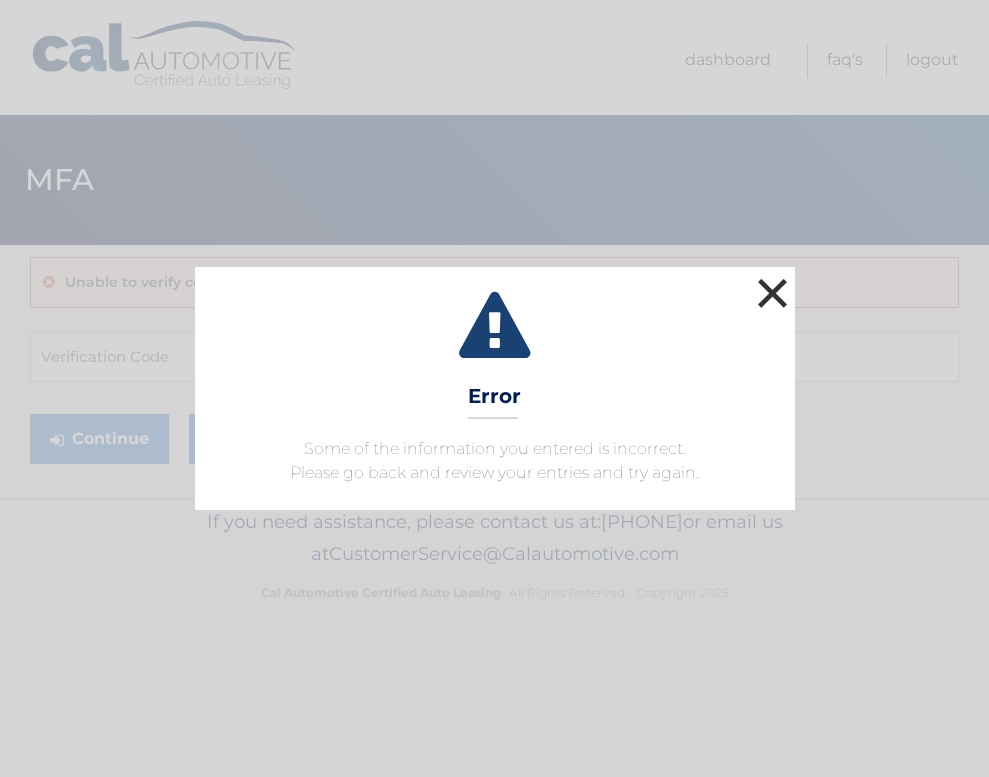 click on "×" at bounding box center (773, 293) 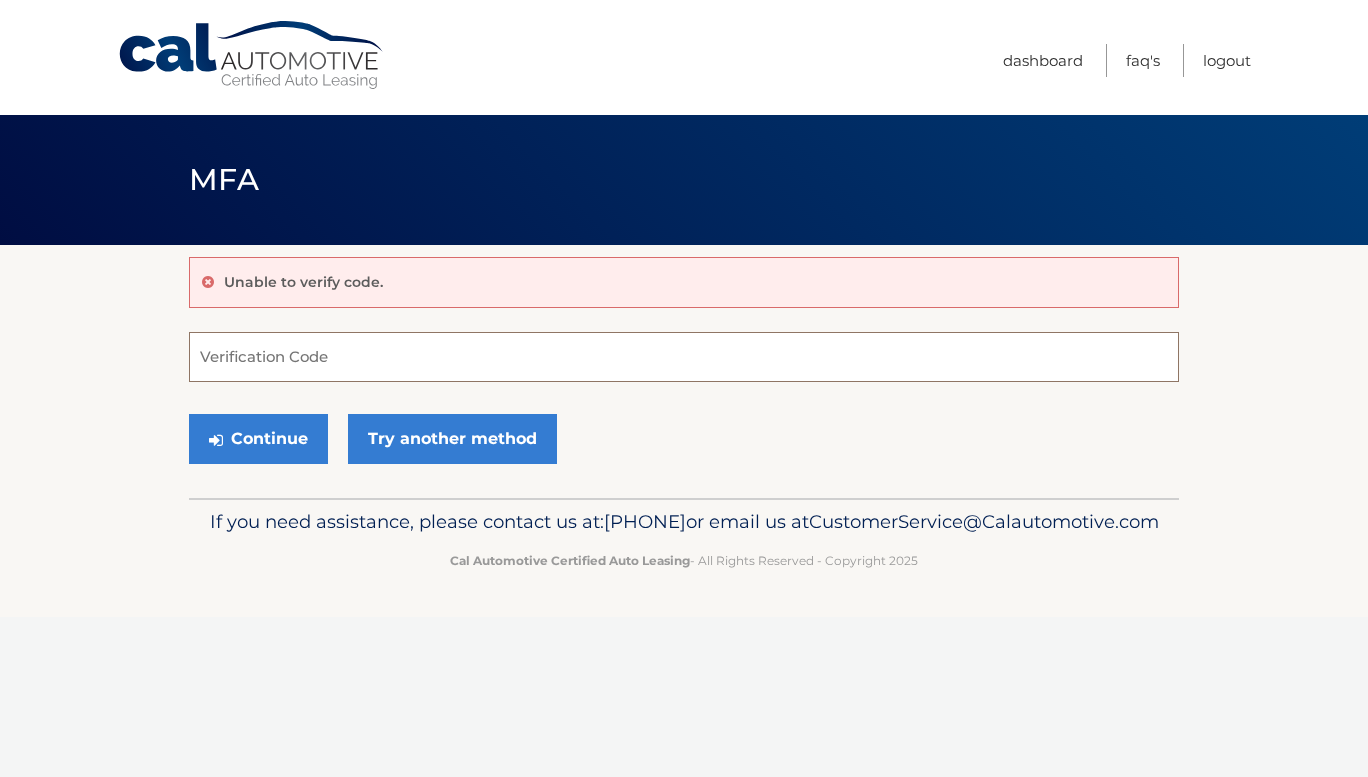 click on "Verification Code" at bounding box center (684, 357) 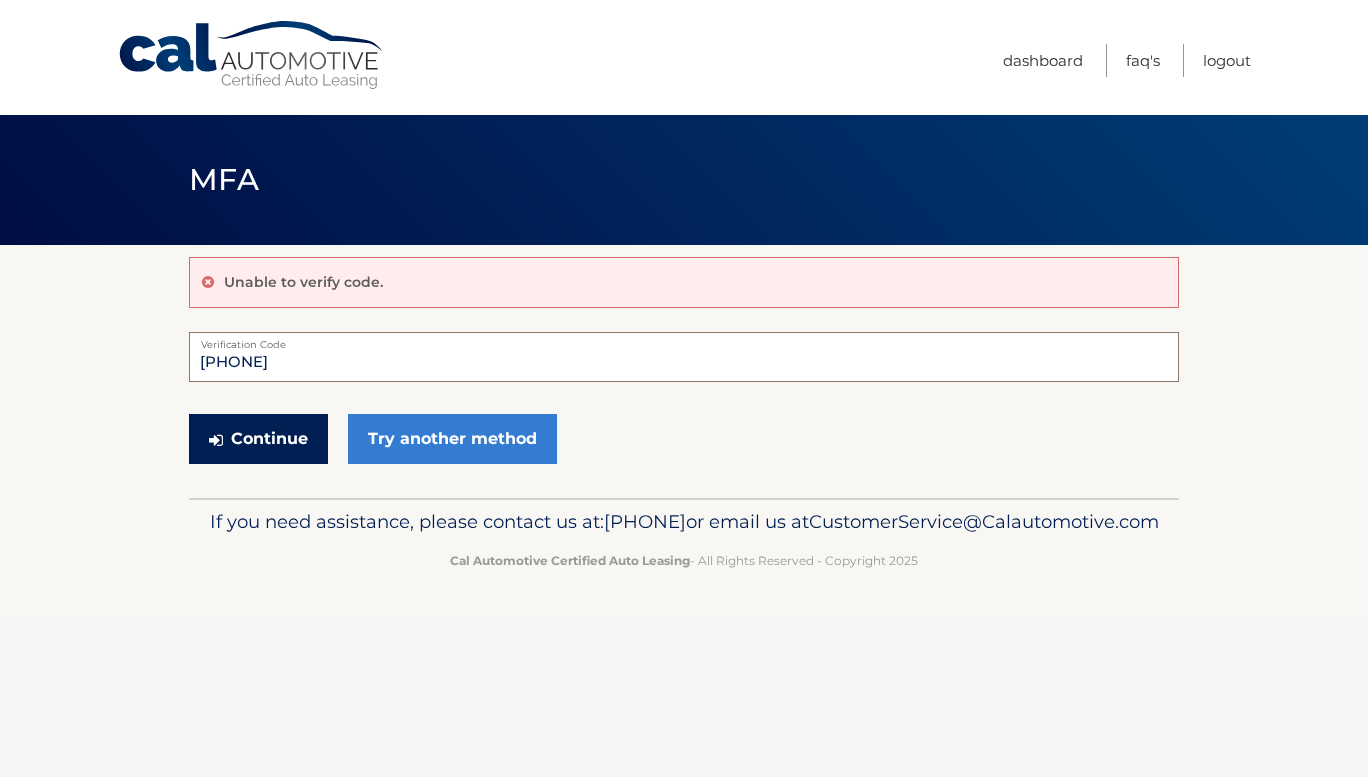 type on "241734" 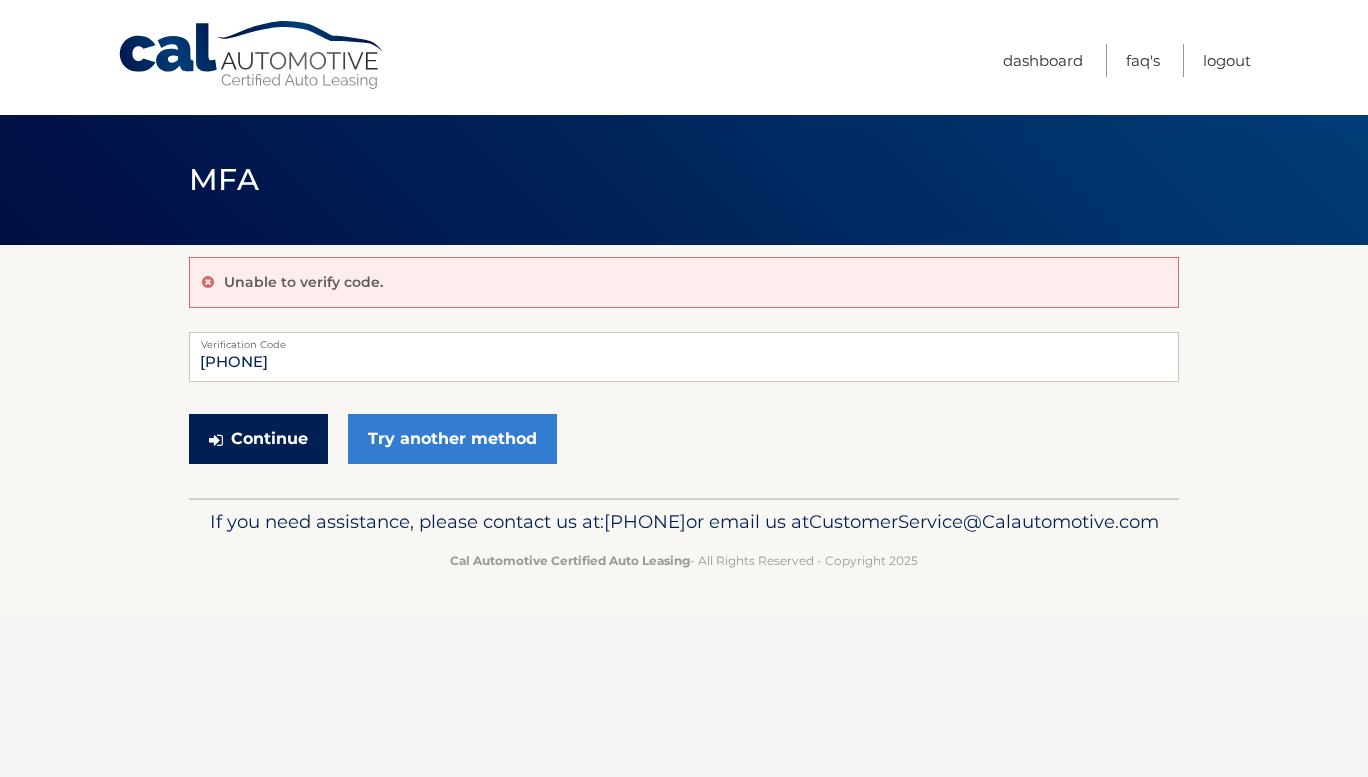 click on "Continue" at bounding box center (258, 439) 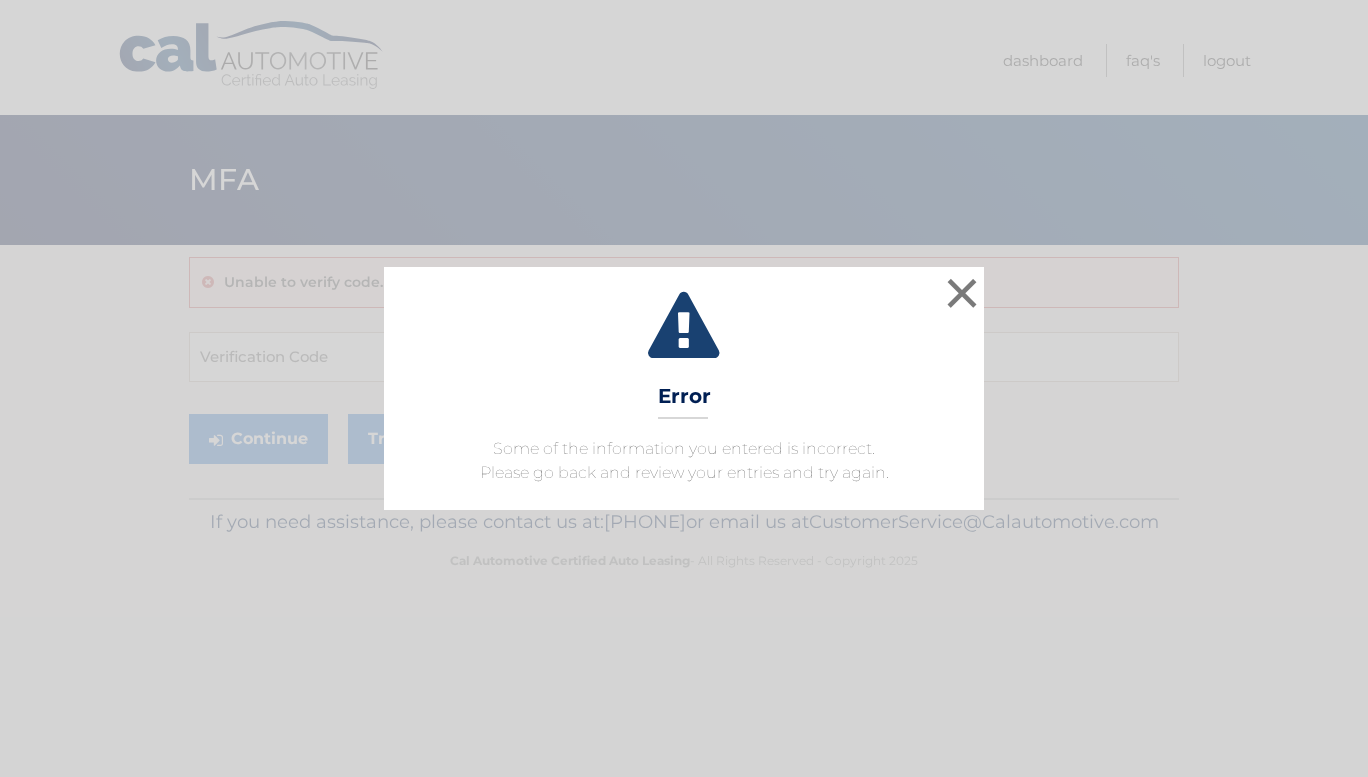 scroll, scrollTop: 0, scrollLeft: 0, axis: both 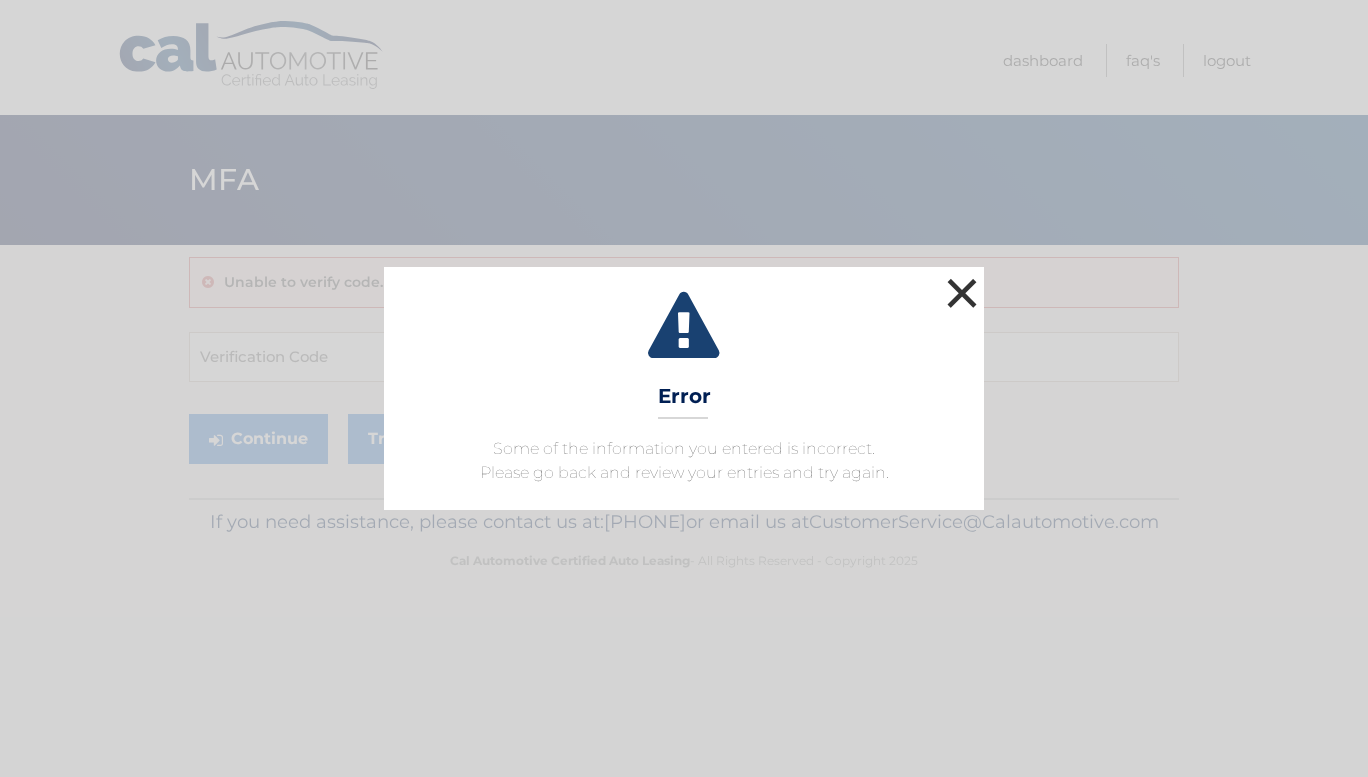 click on "×" at bounding box center (962, 293) 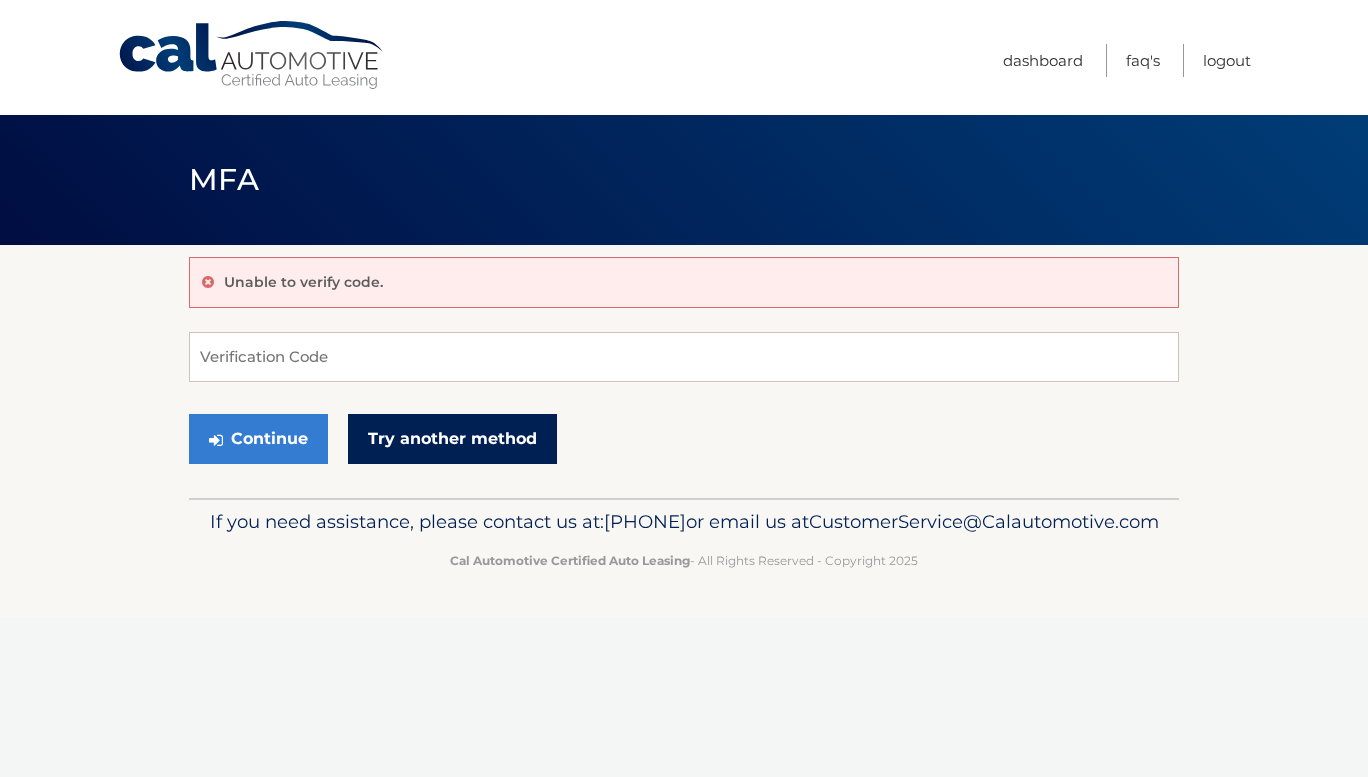 click on "Try another method" at bounding box center [452, 439] 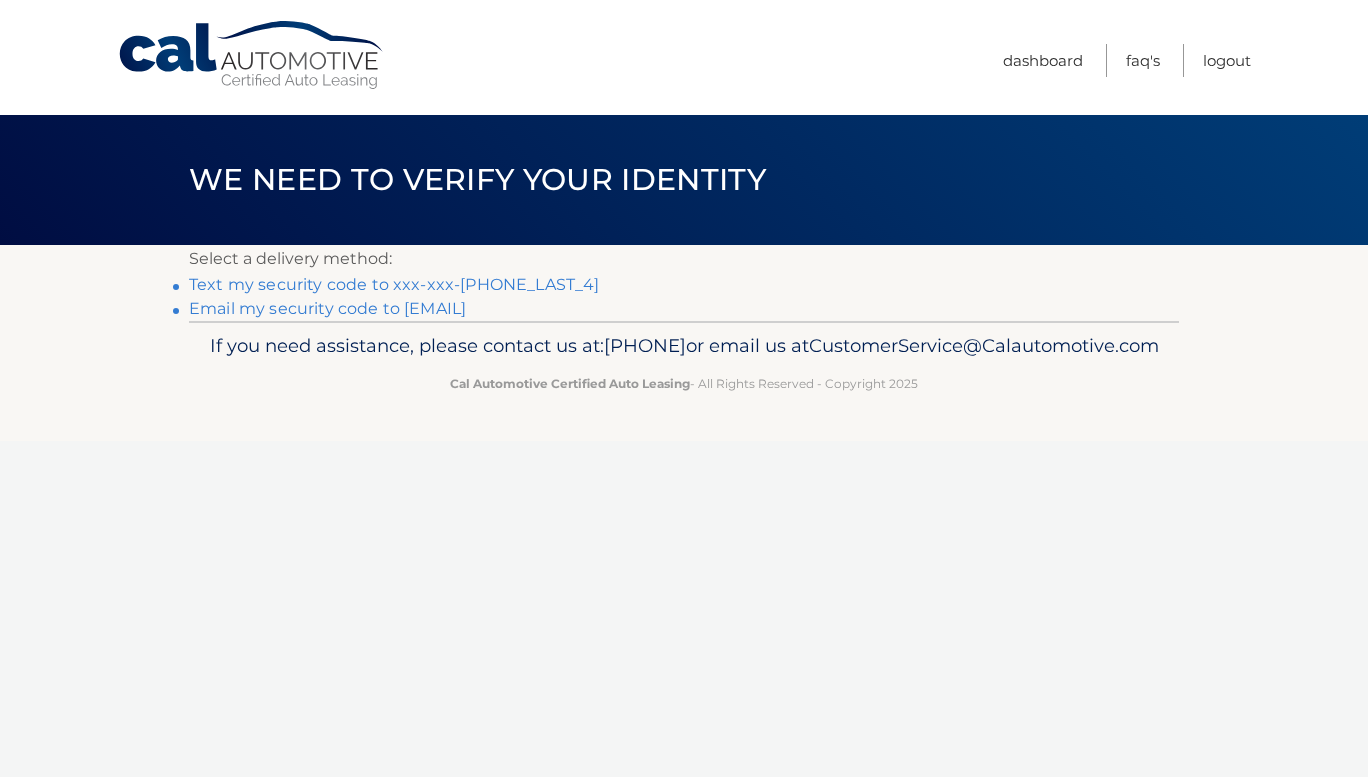 scroll, scrollTop: 0, scrollLeft: 0, axis: both 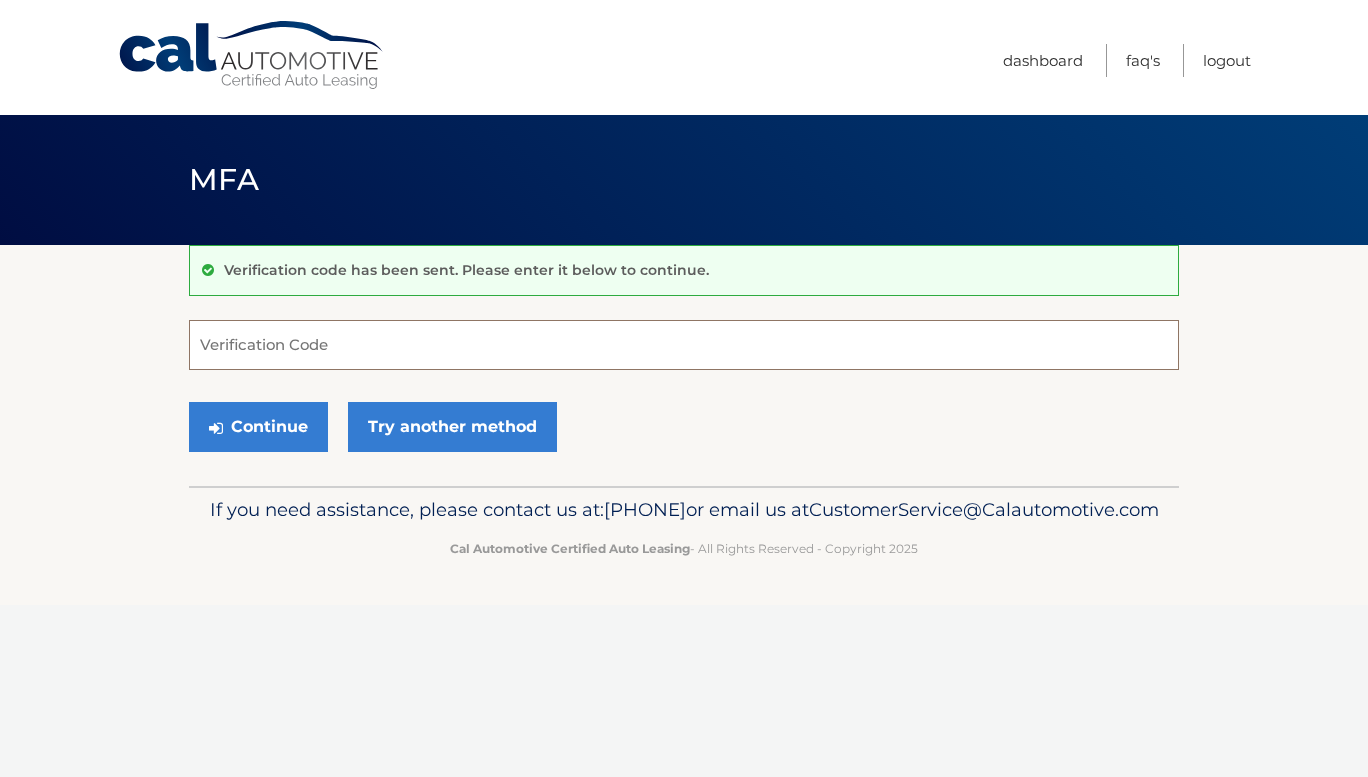 click on "Verification Code" at bounding box center [684, 345] 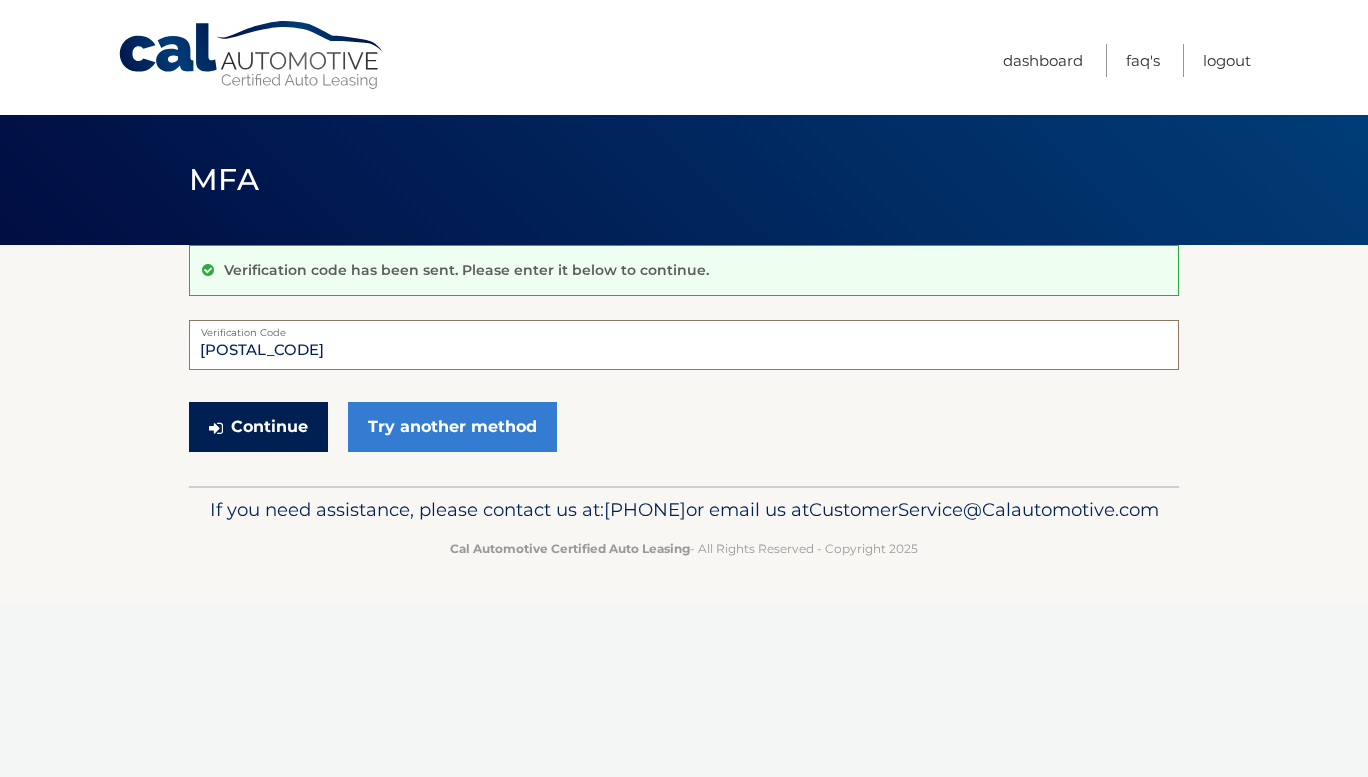 type on "[POSTAL_CODE]" 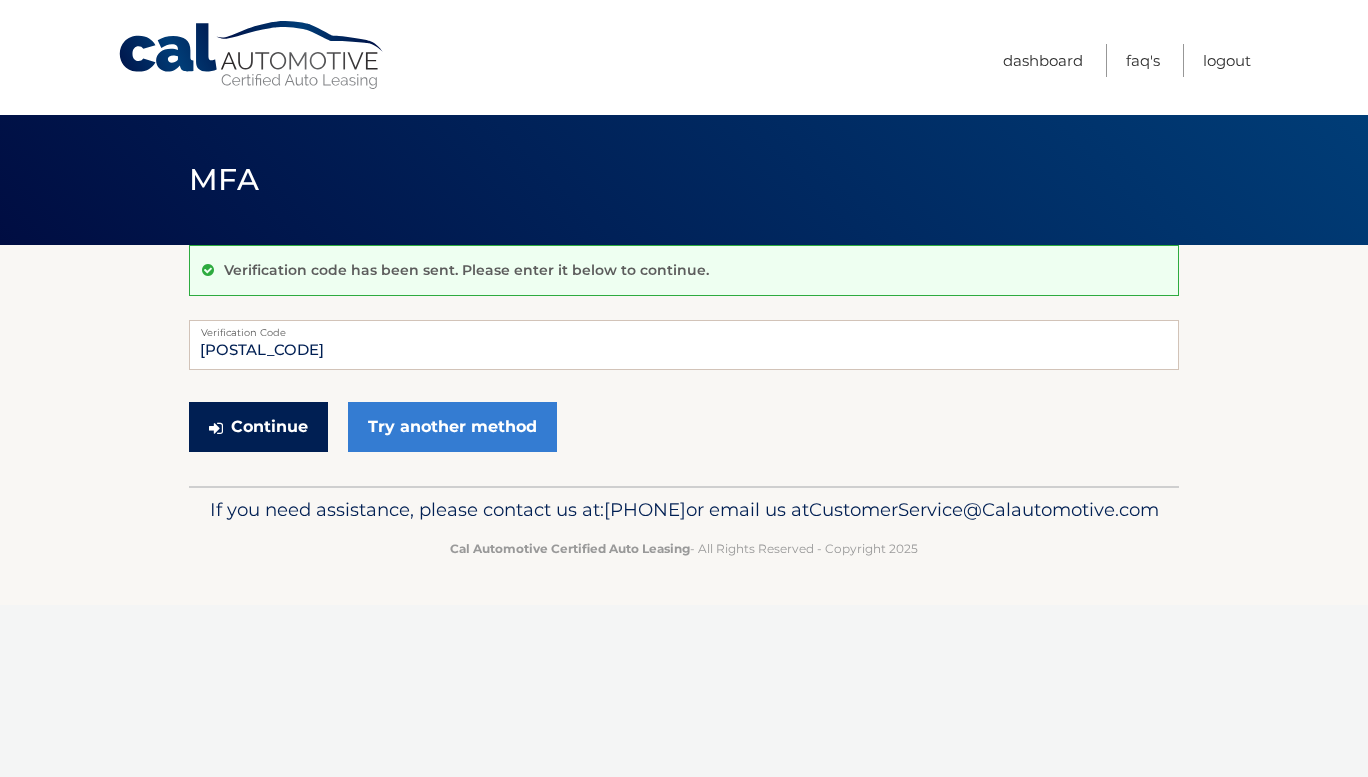 click on "Continue" at bounding box center (258, 427) 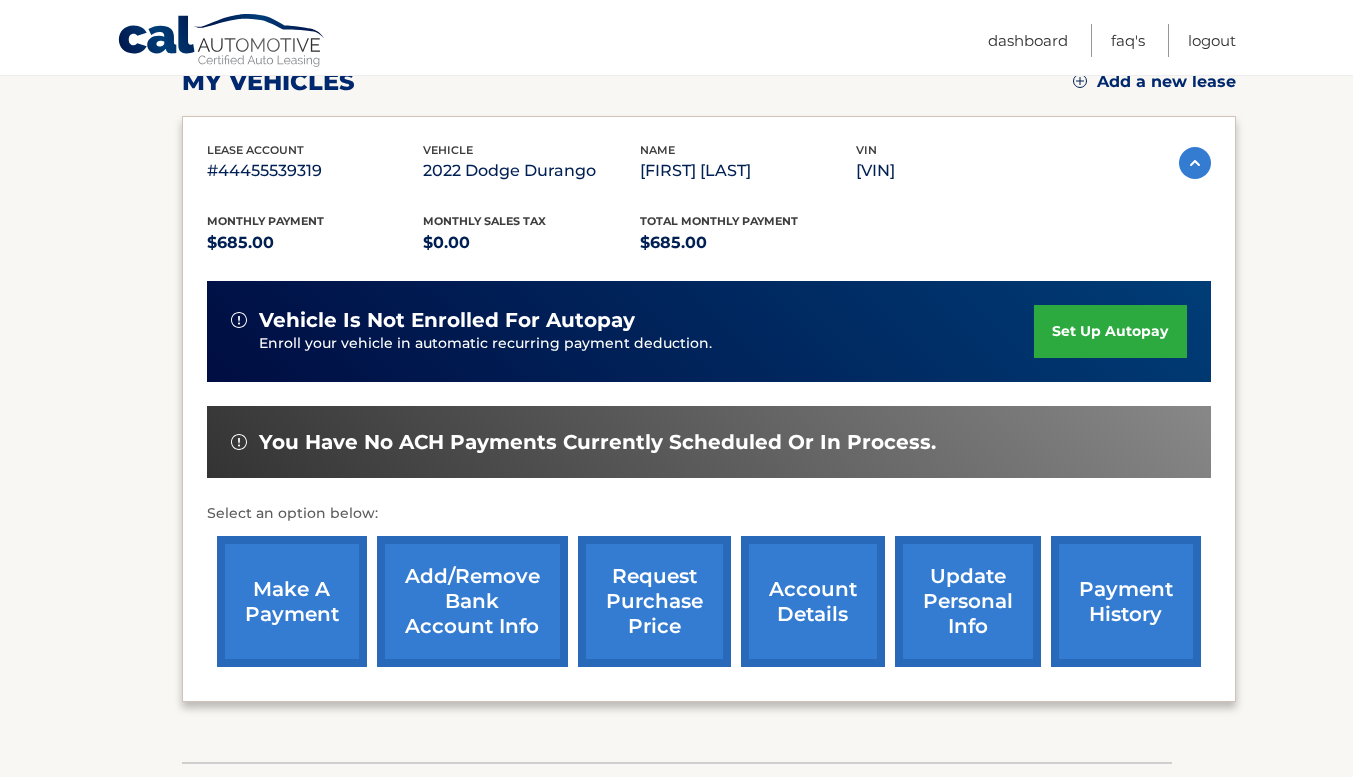 scroll, scrollTop: 400, scrollLeft: 0, axis: vertical 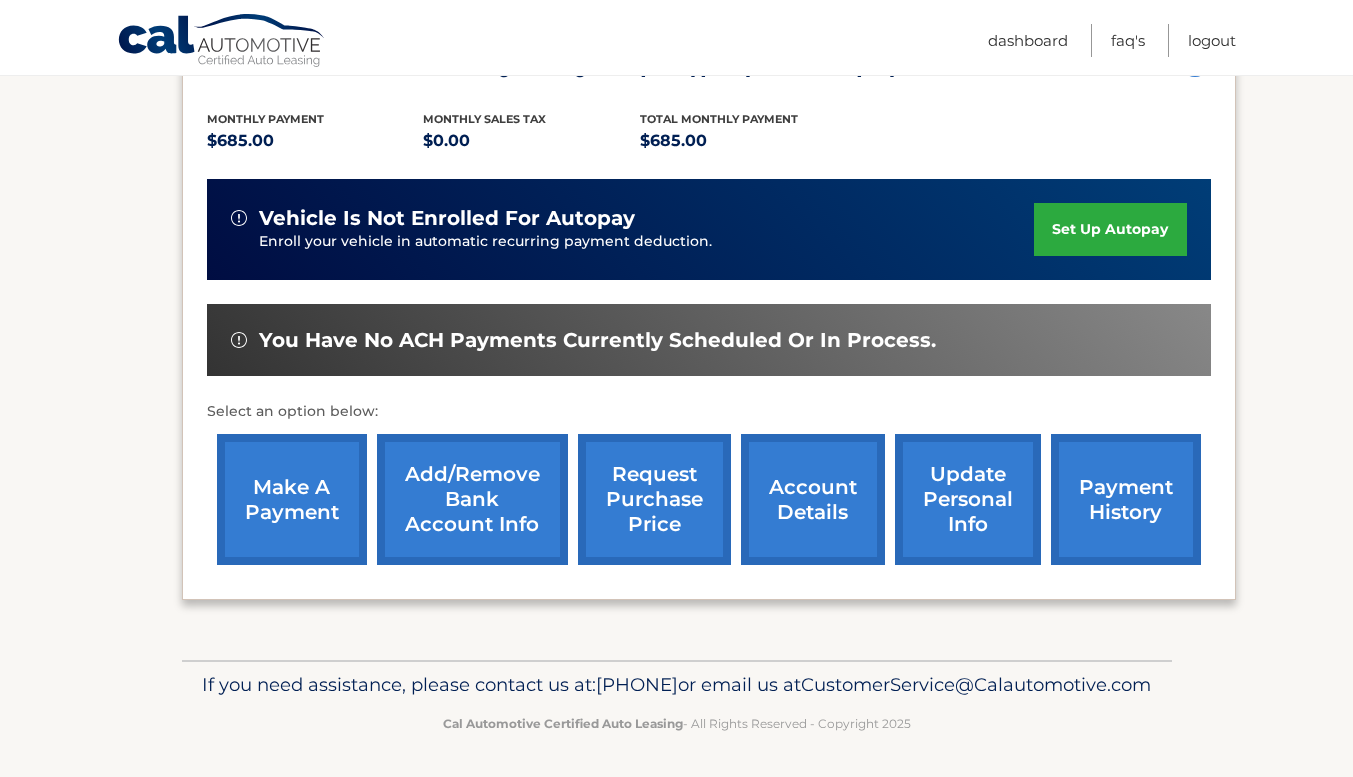 click on "make a payment" at bounding box center (292, 499) 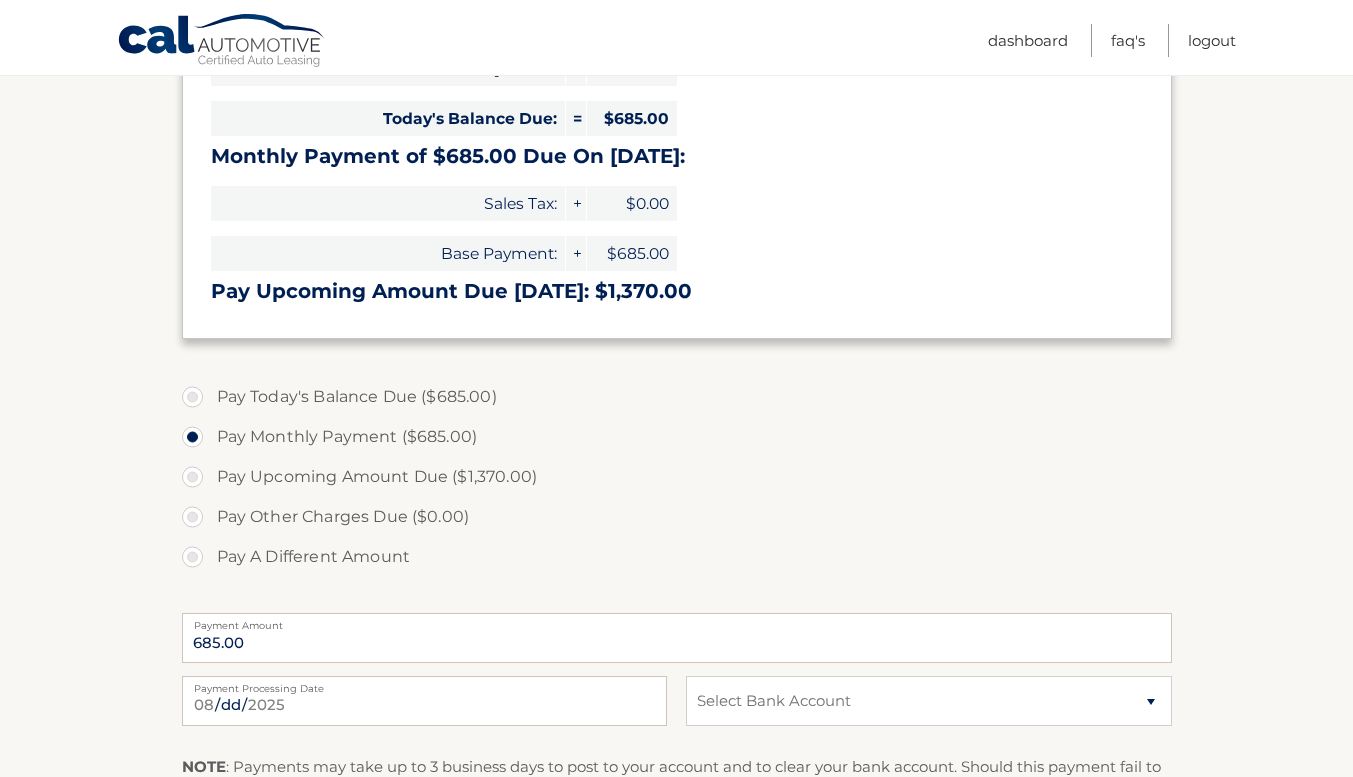 scroll, scrollTop: 500, scrollLeft: 0, axis: vertical 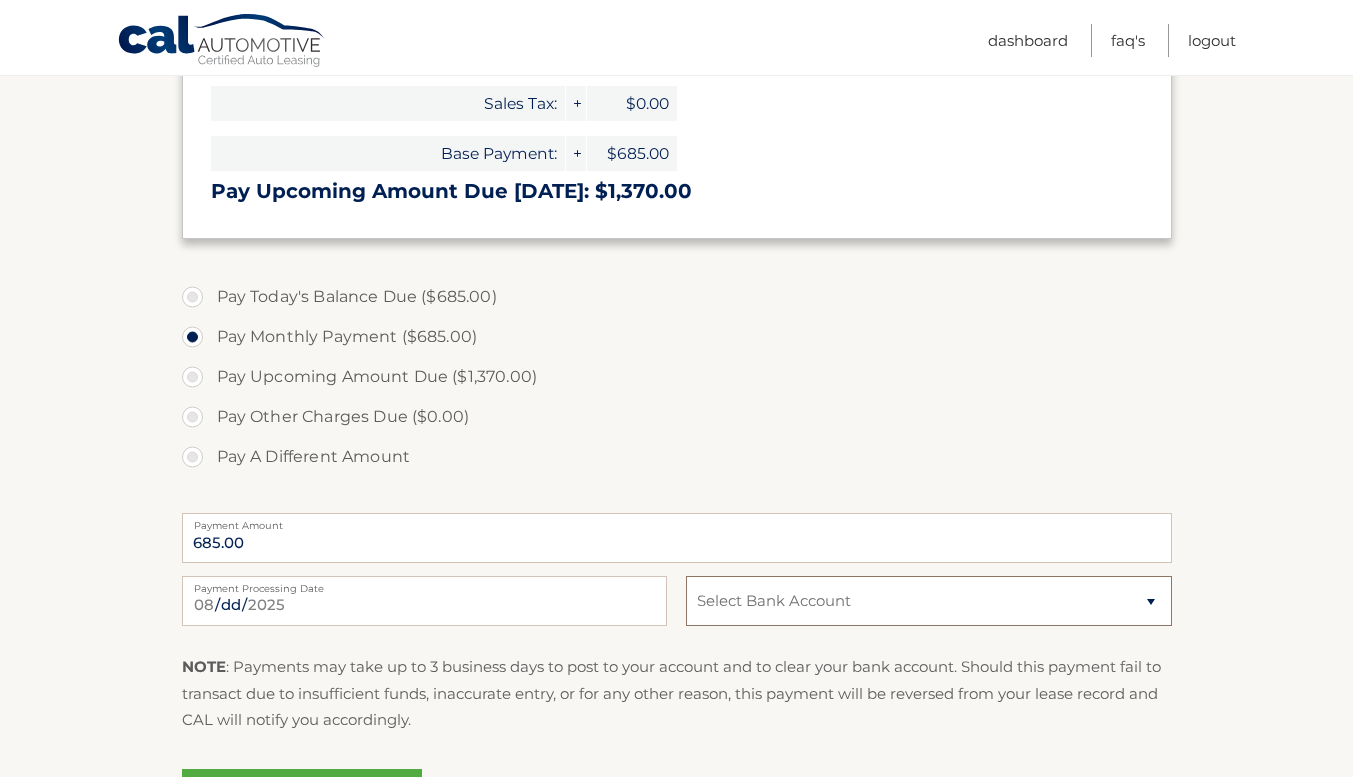 click on "Checking TRULIANT FEDERAL CREDIT UNION [CREDIT_CARD] Checking CAPITAL ONE N.A. [CREDIT_CARD]" at bounding box center (928, 601) 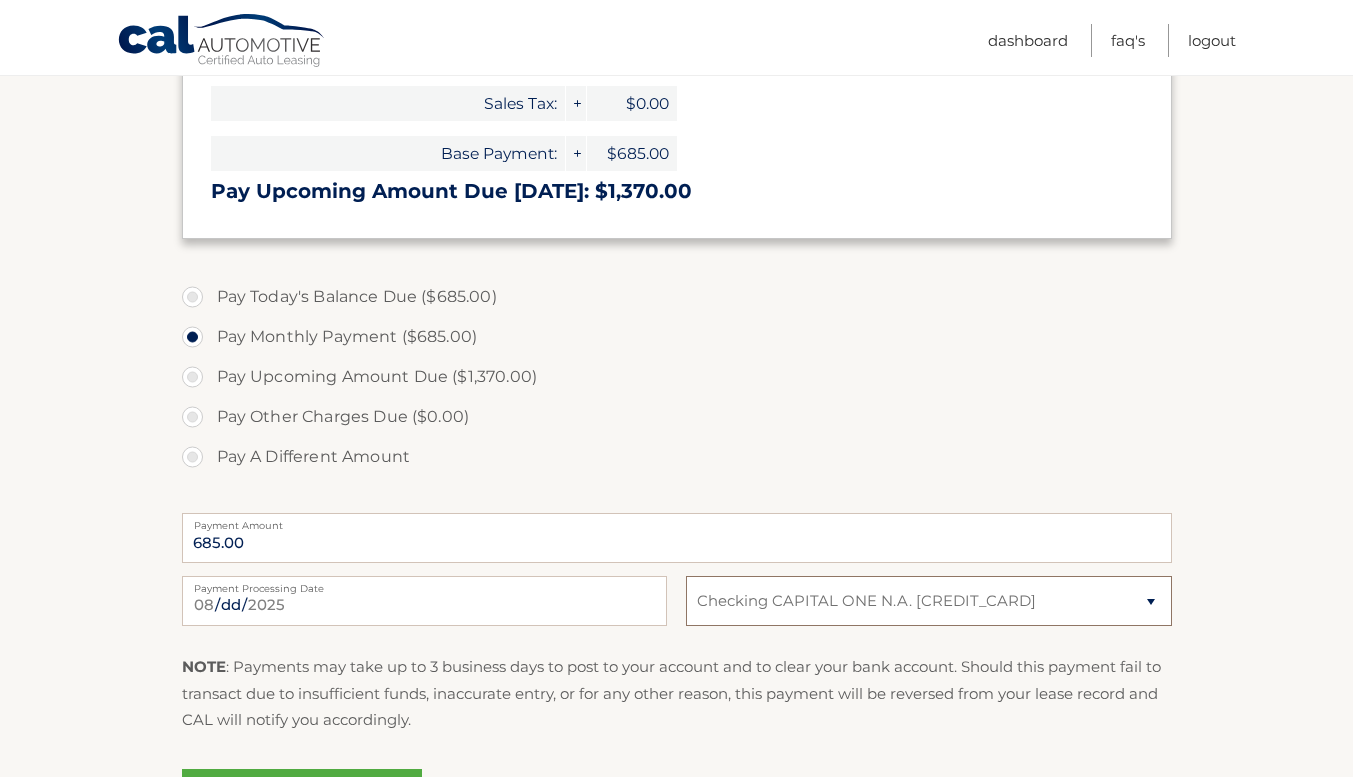click on "Select Bank Account
Checking TRULIANT FEDERAL CREDIT UNION *****4905 Checking CAPITAL ONE N.A. *****3296" at bounding box center [928, 601] 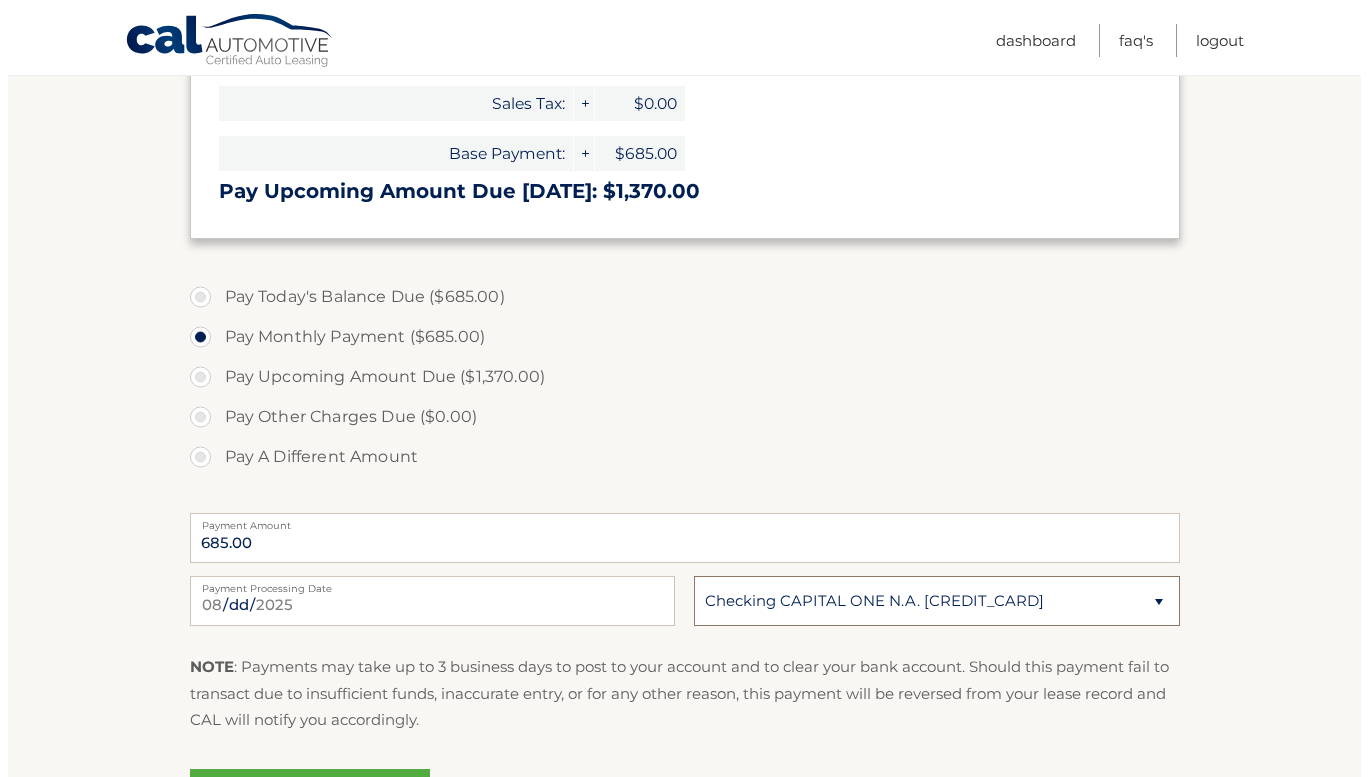 scroll, scrollTop: 700, scrollLeft: 0, axis: vertical 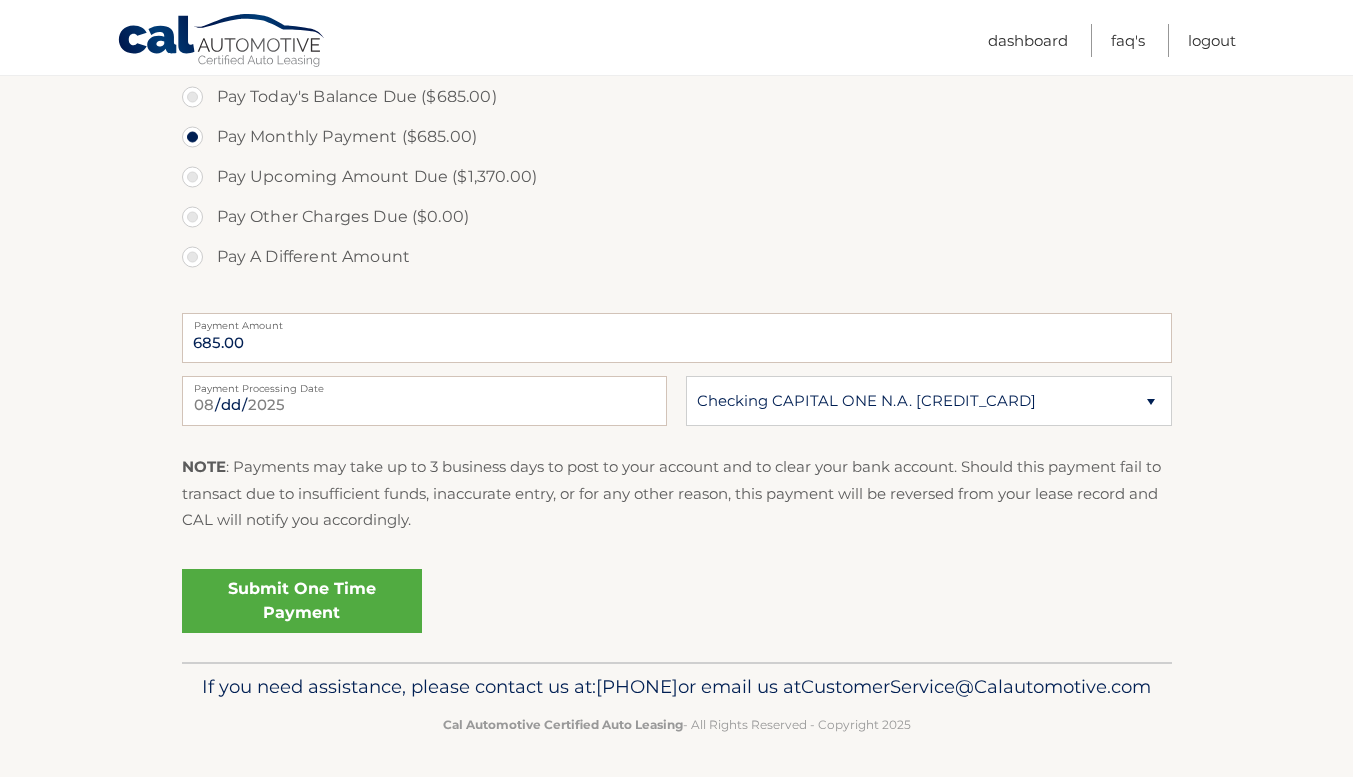 click on "Submit One Time Payment" at bounding box center (302, 601) 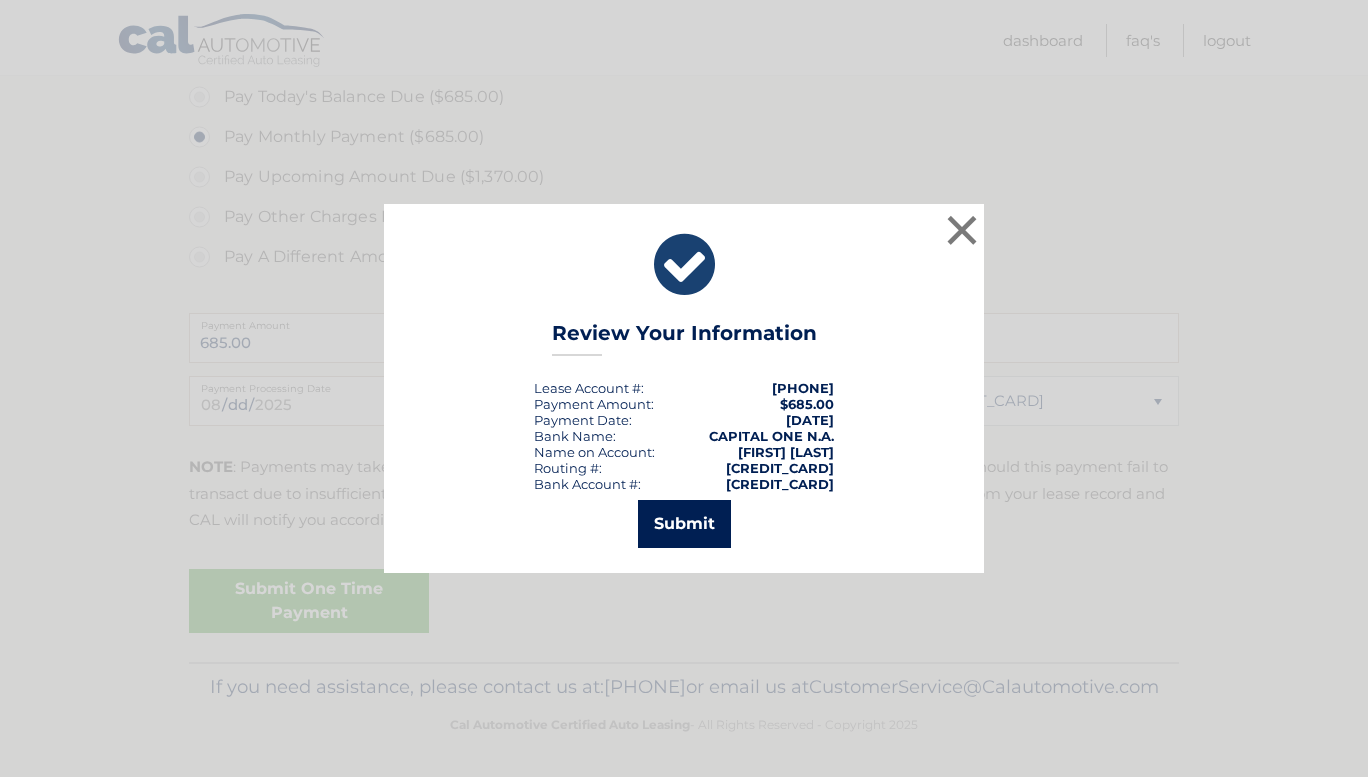 click on "Submit" at bounding box center (684, 524) 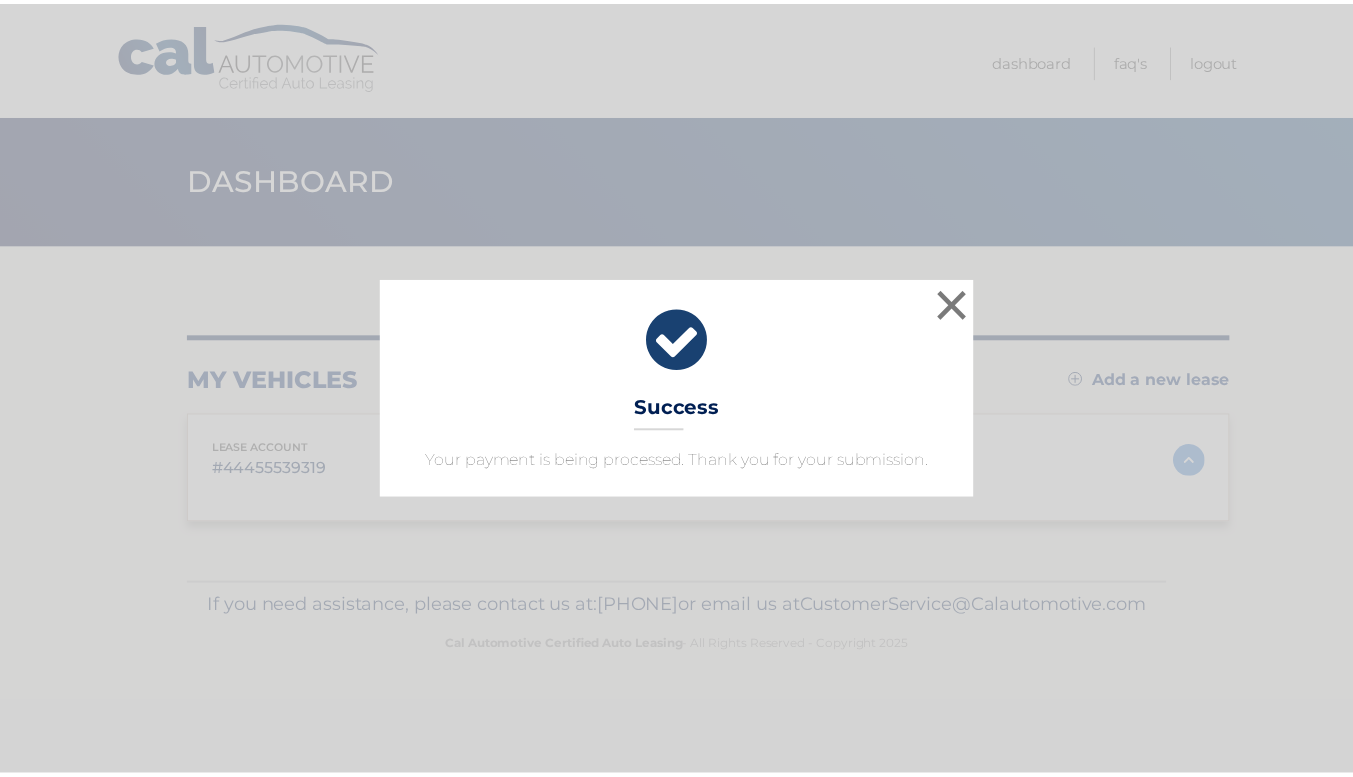 scroll, scrollTop: 0, scrollLeft: 0, axis: both 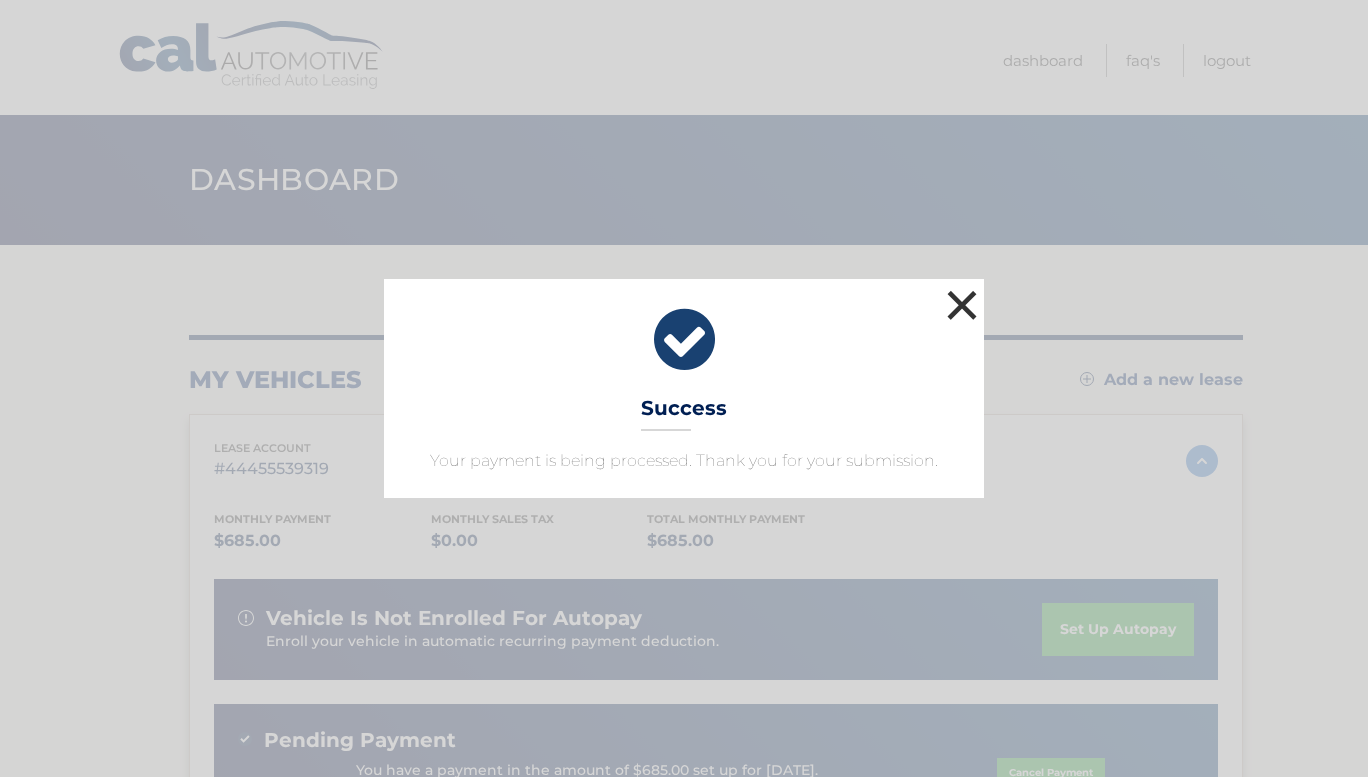 click on "×" at bounding box center (962, 305) 